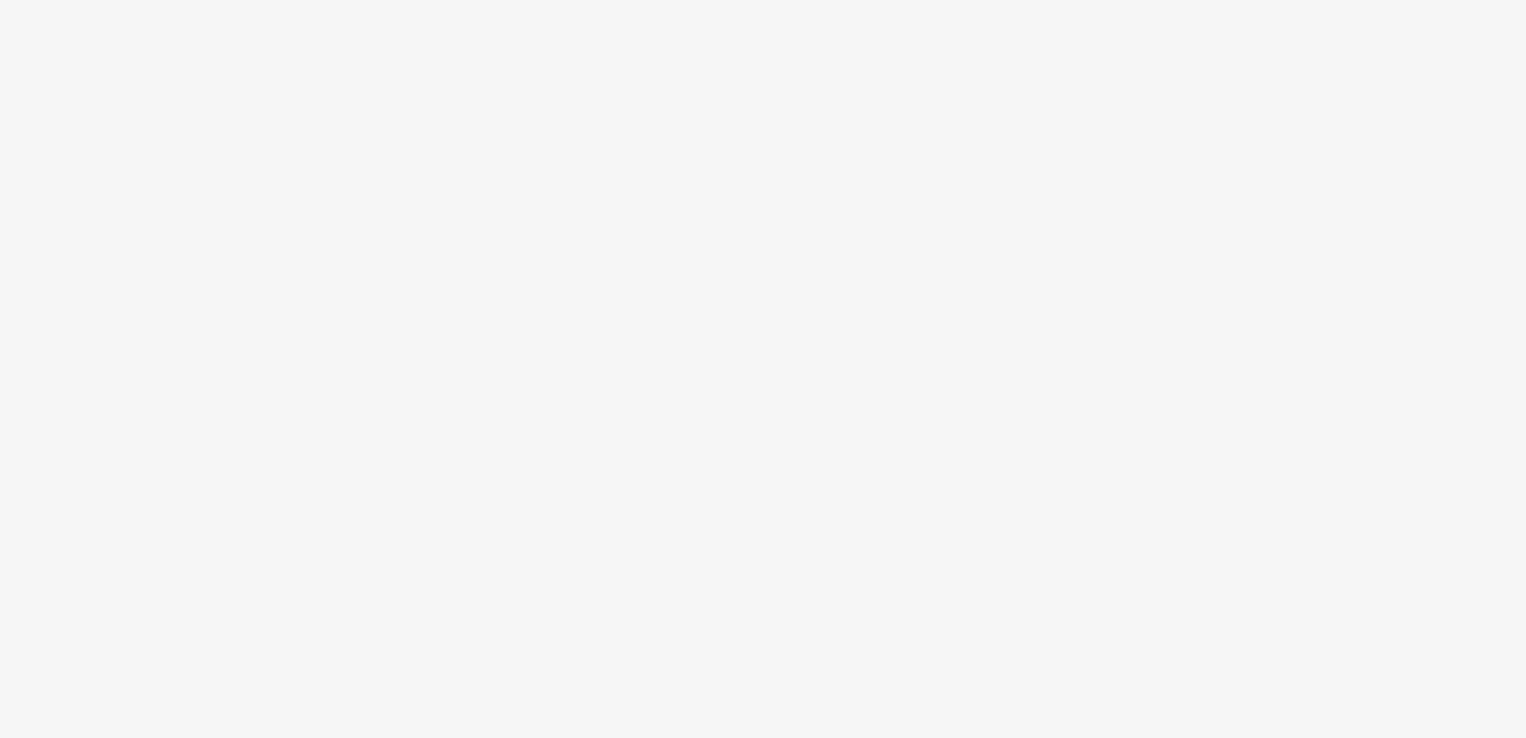 scroll, scrollTop: 0, scrollLeft: 0, axis: both 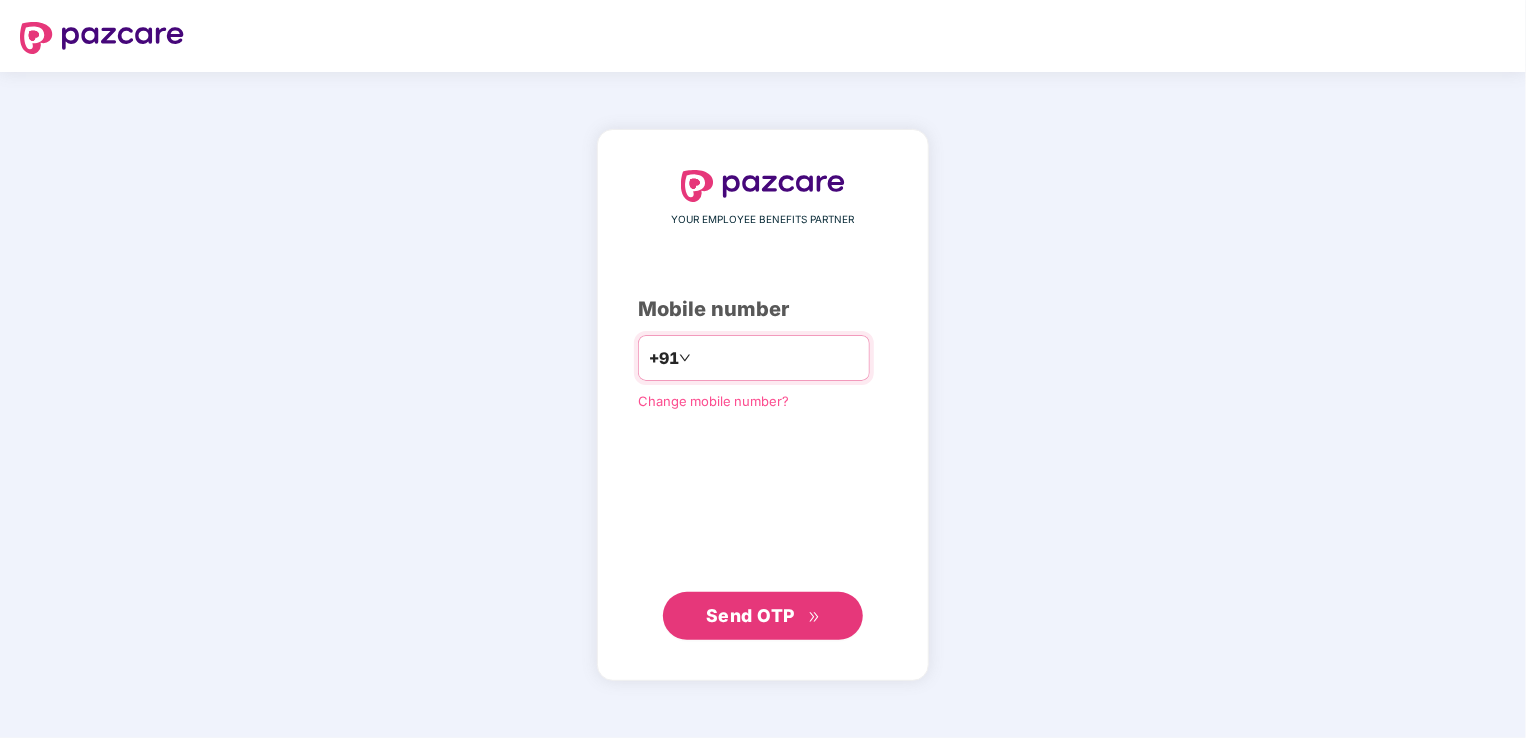 click at bounding box center (777, 358) 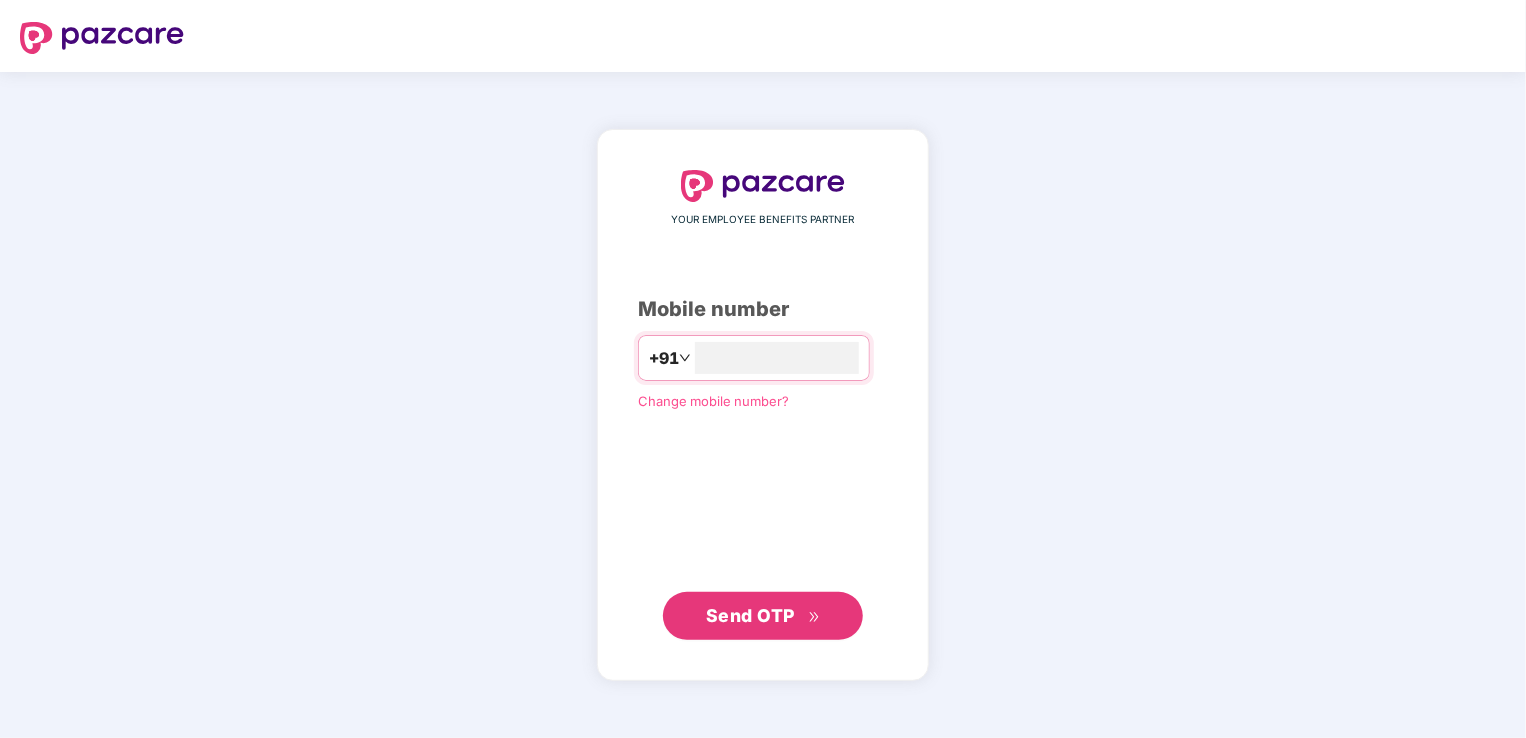 type on "**********" 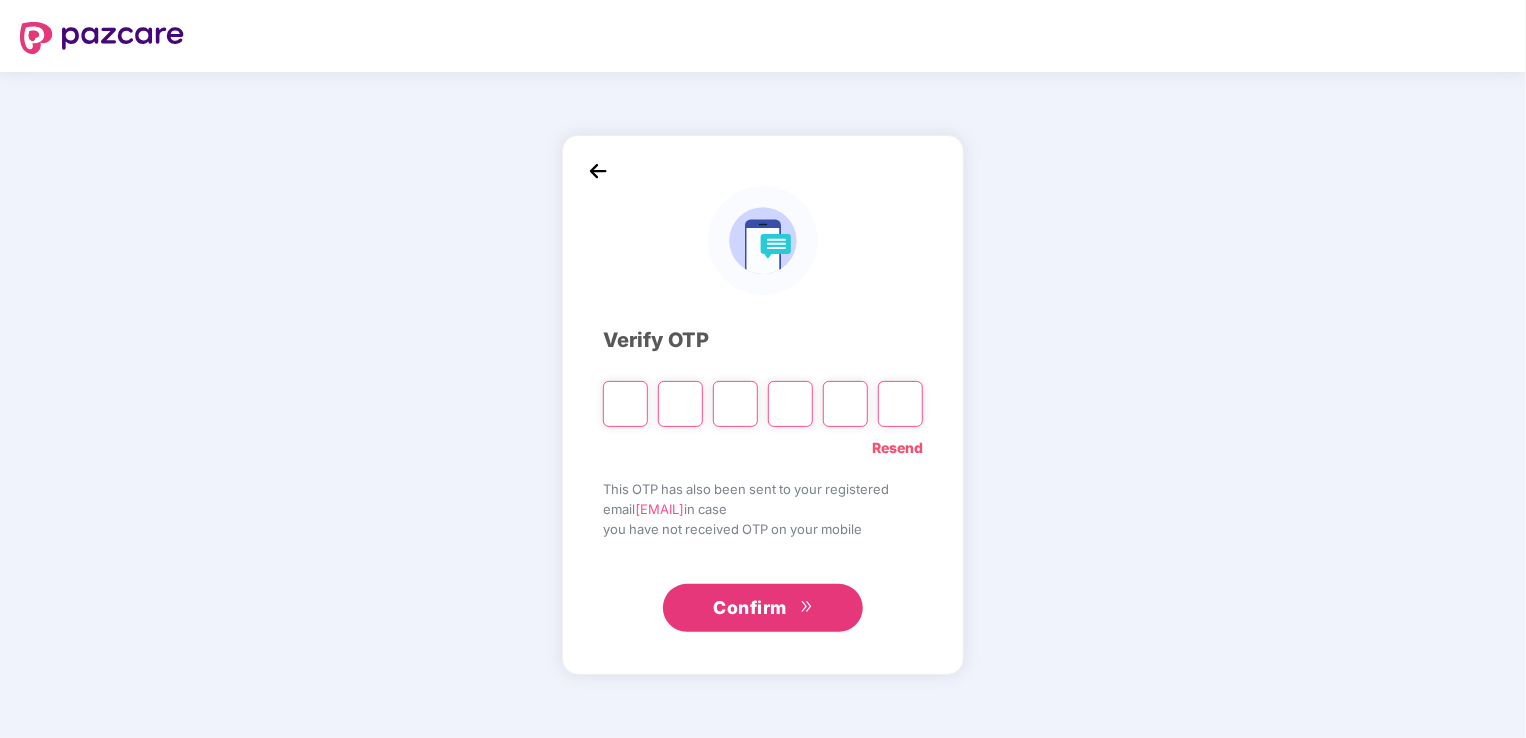 type on "*" 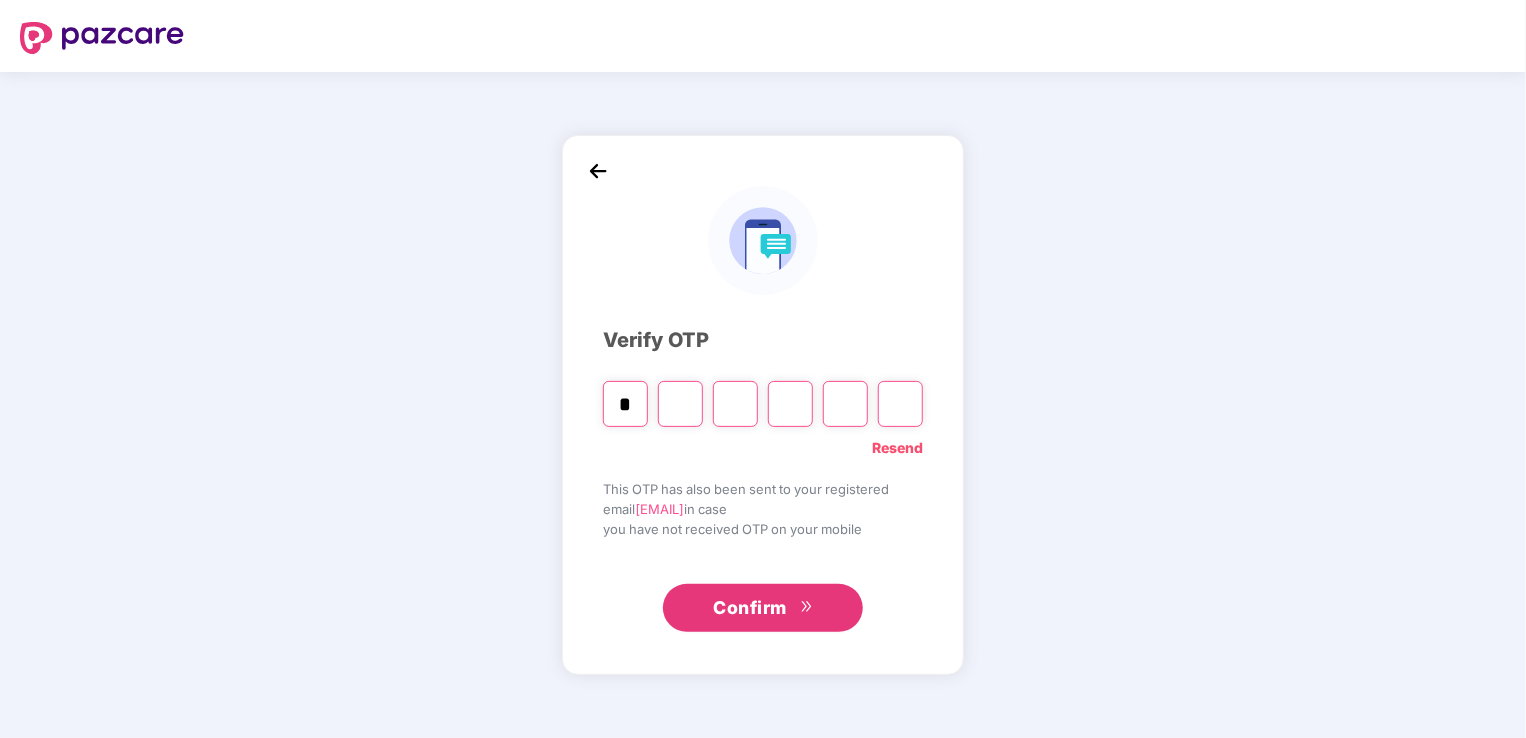 type on "*" 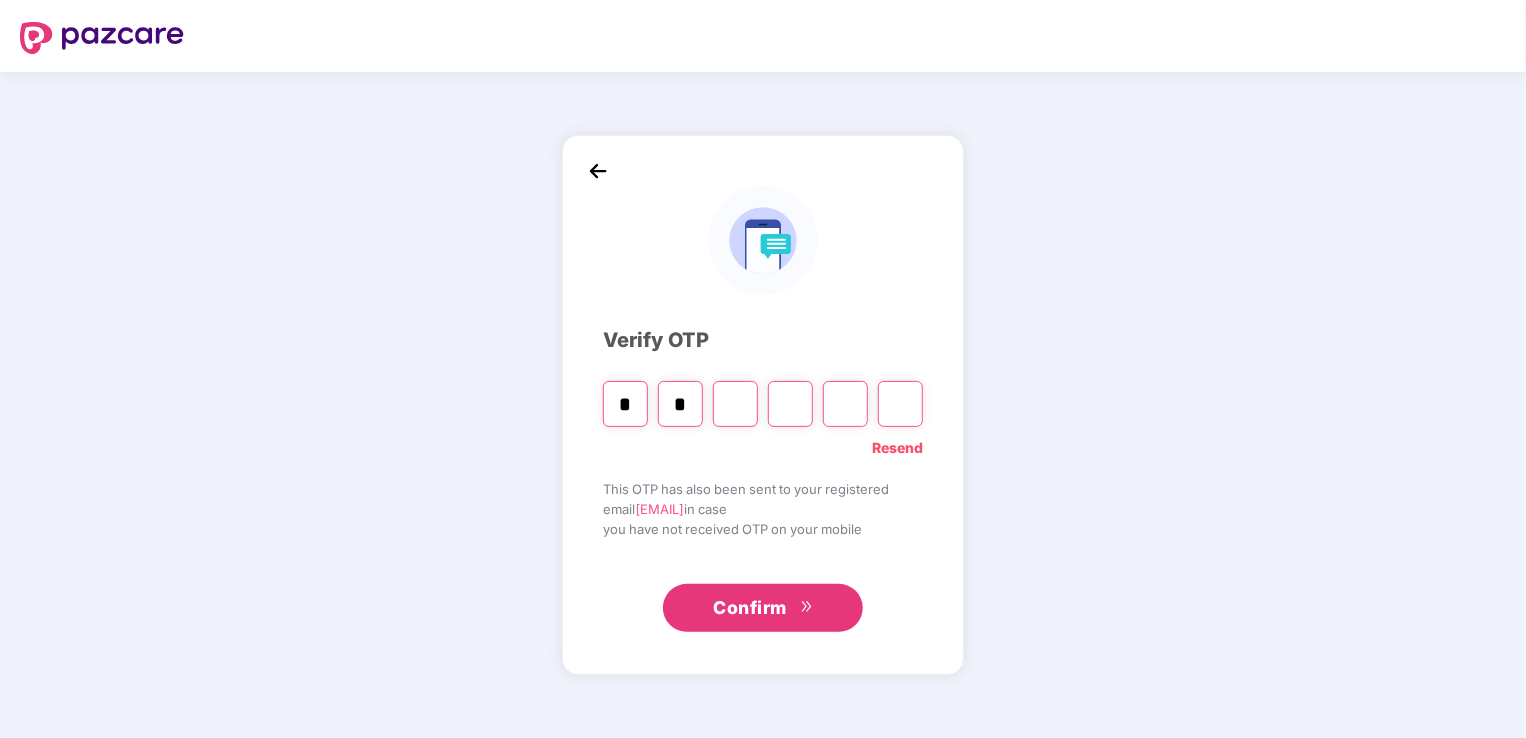 type on "*" 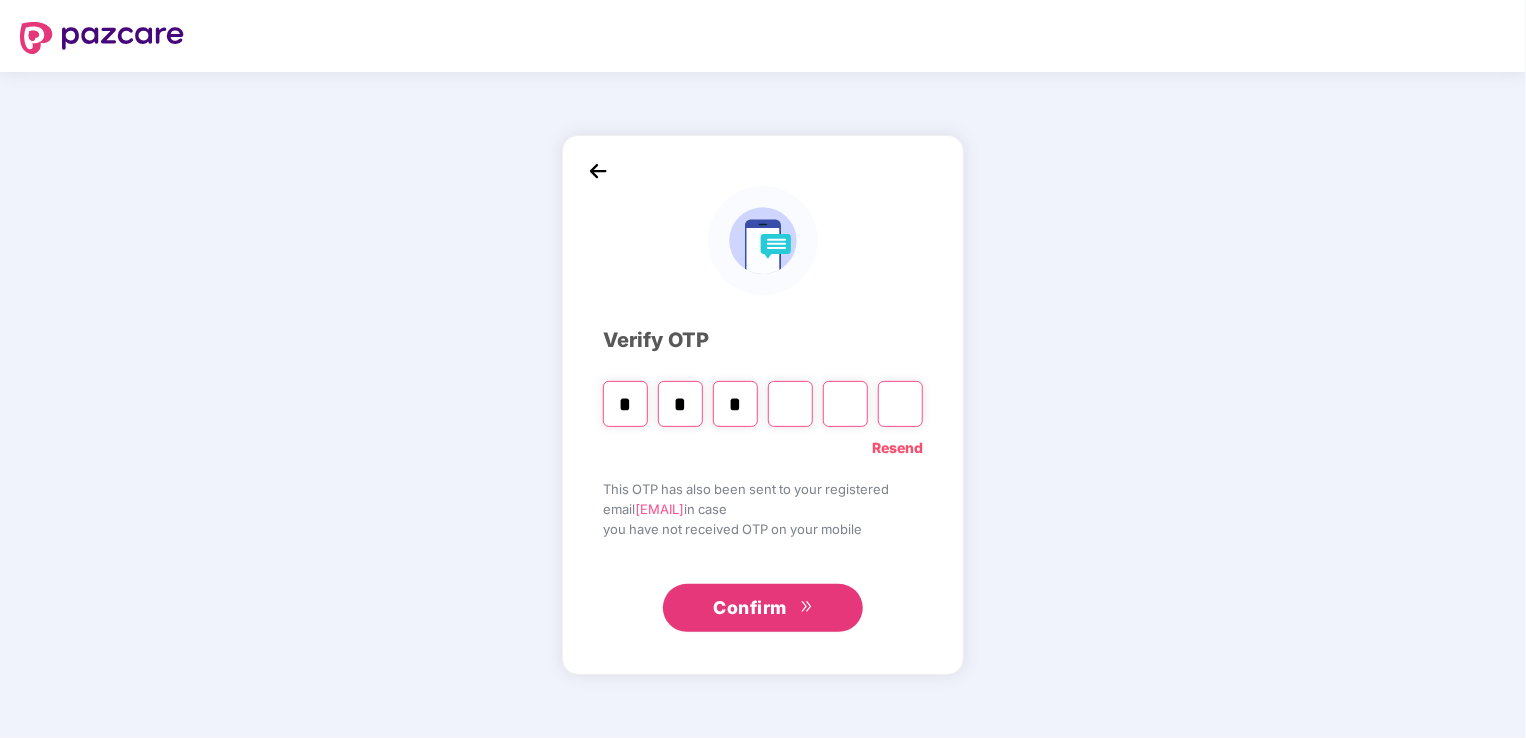 type on "*" 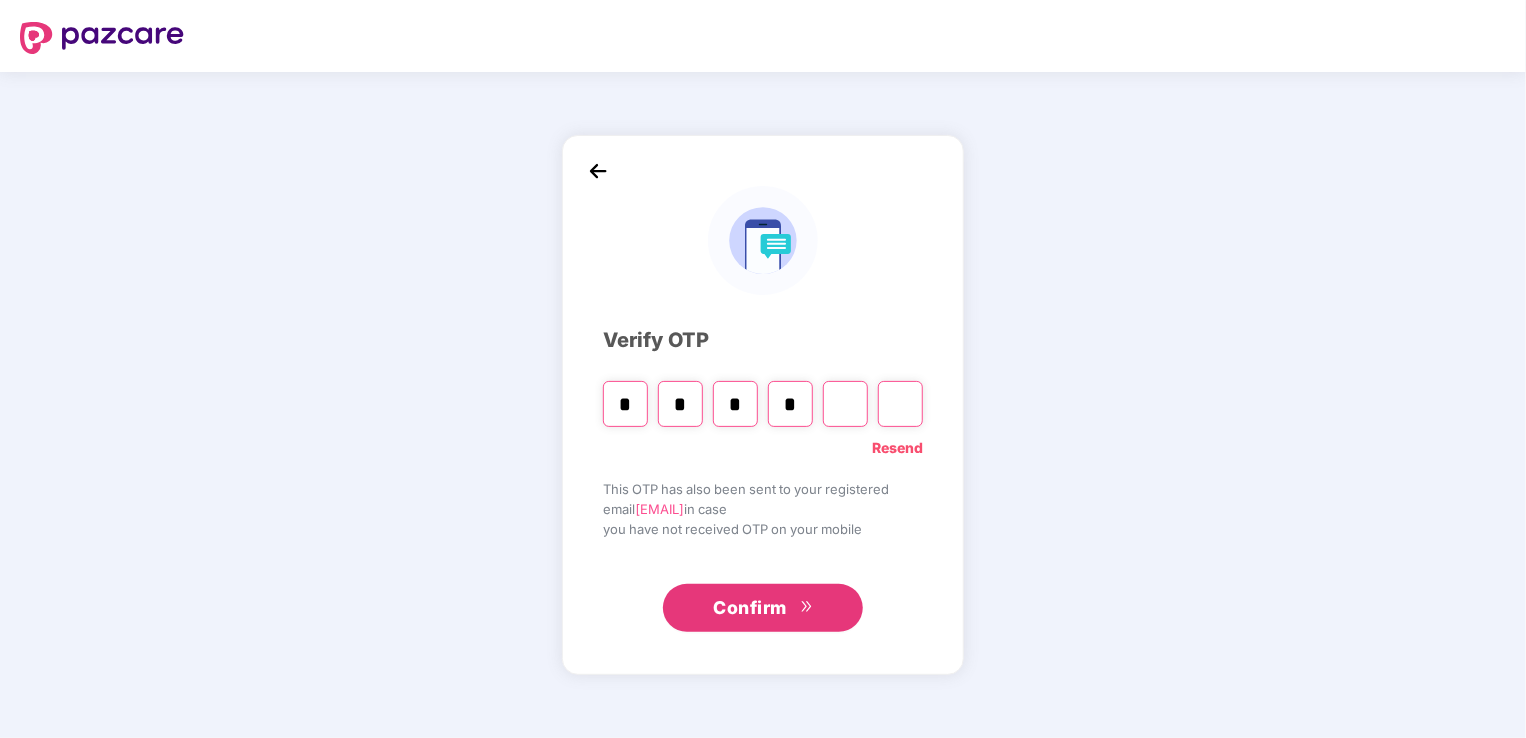 type on "*" 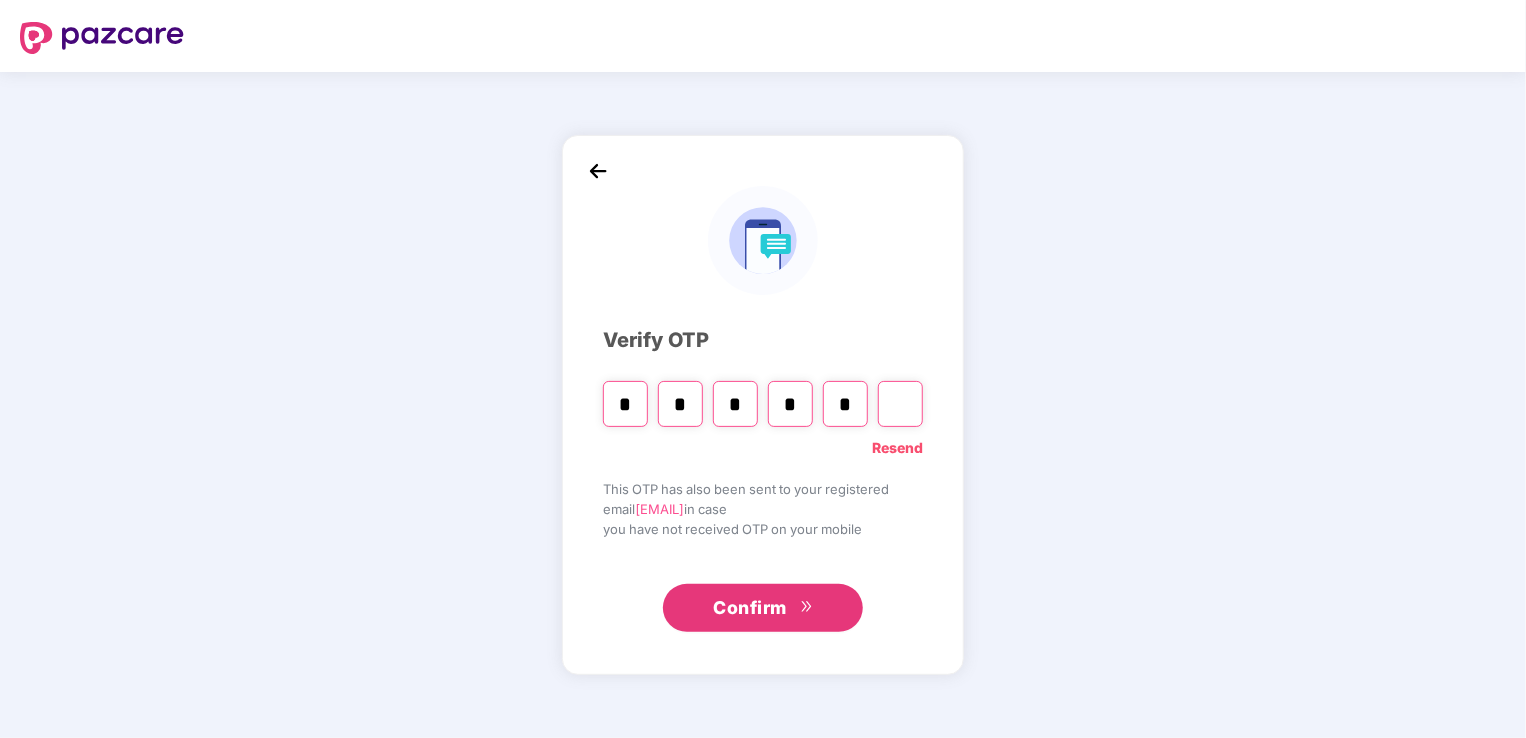 type on "*" 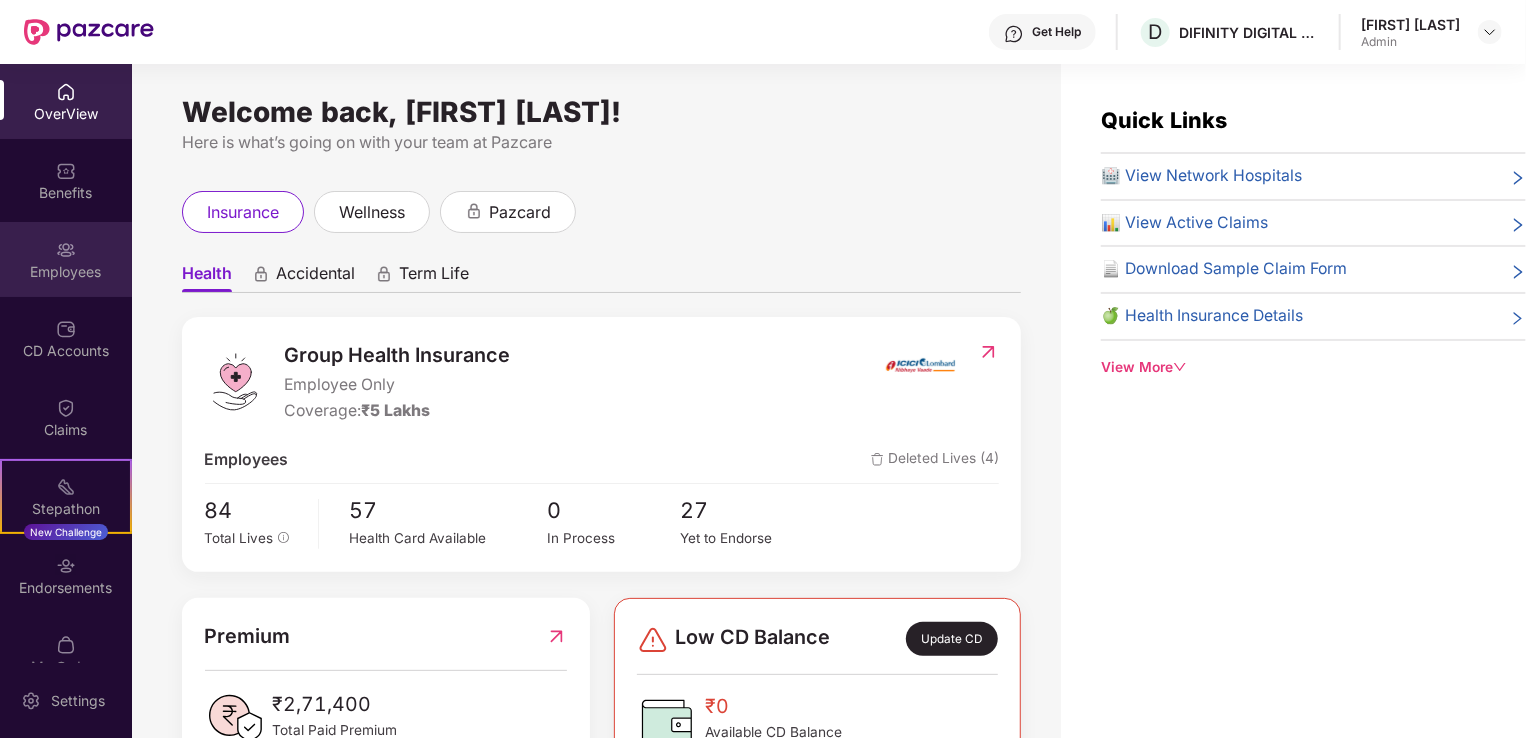 click on "Employees" at bounding box center [66, 272] 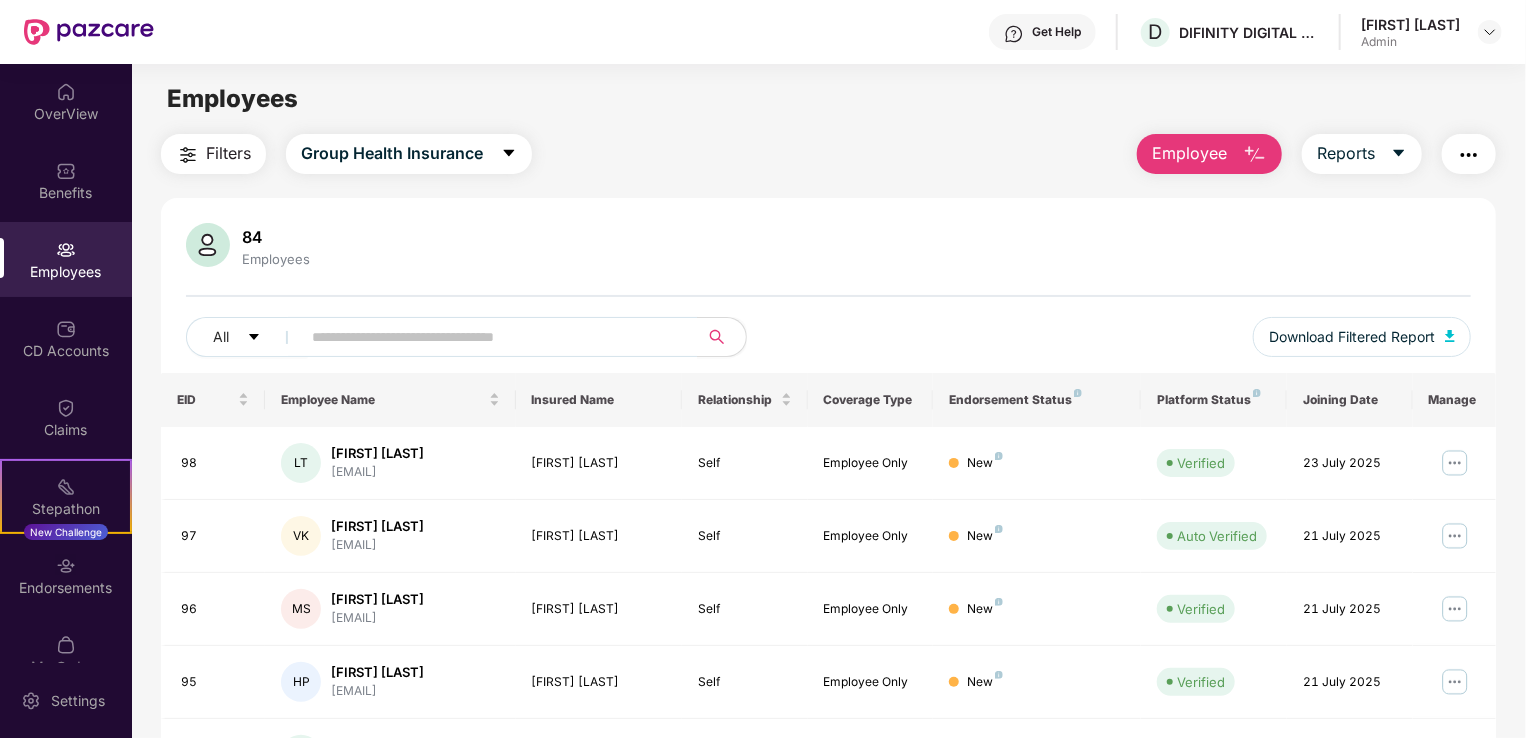 click on "Employee" at bounding box center (1189, 153) 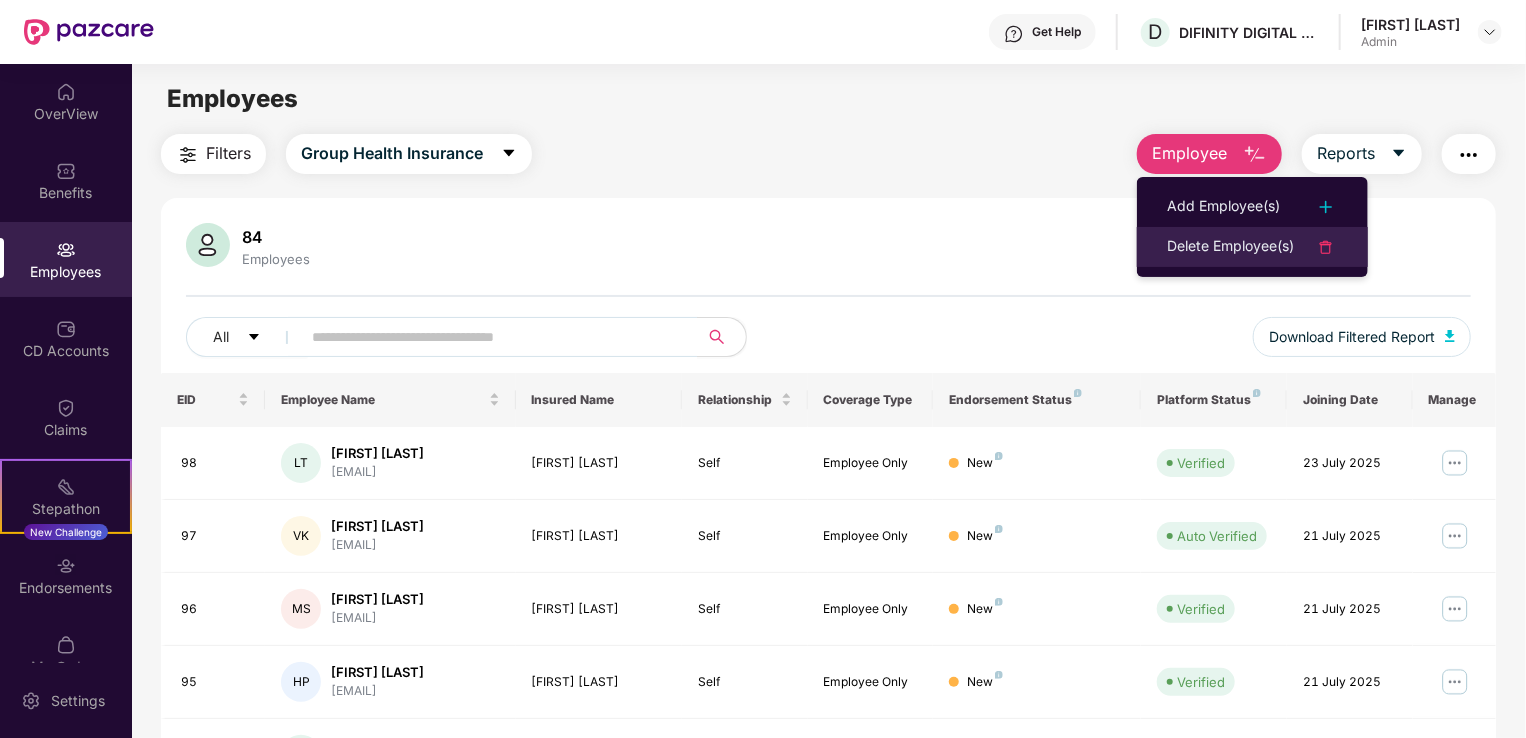 click on "Delete Employee(s)" at bounding box center [1230, 247] 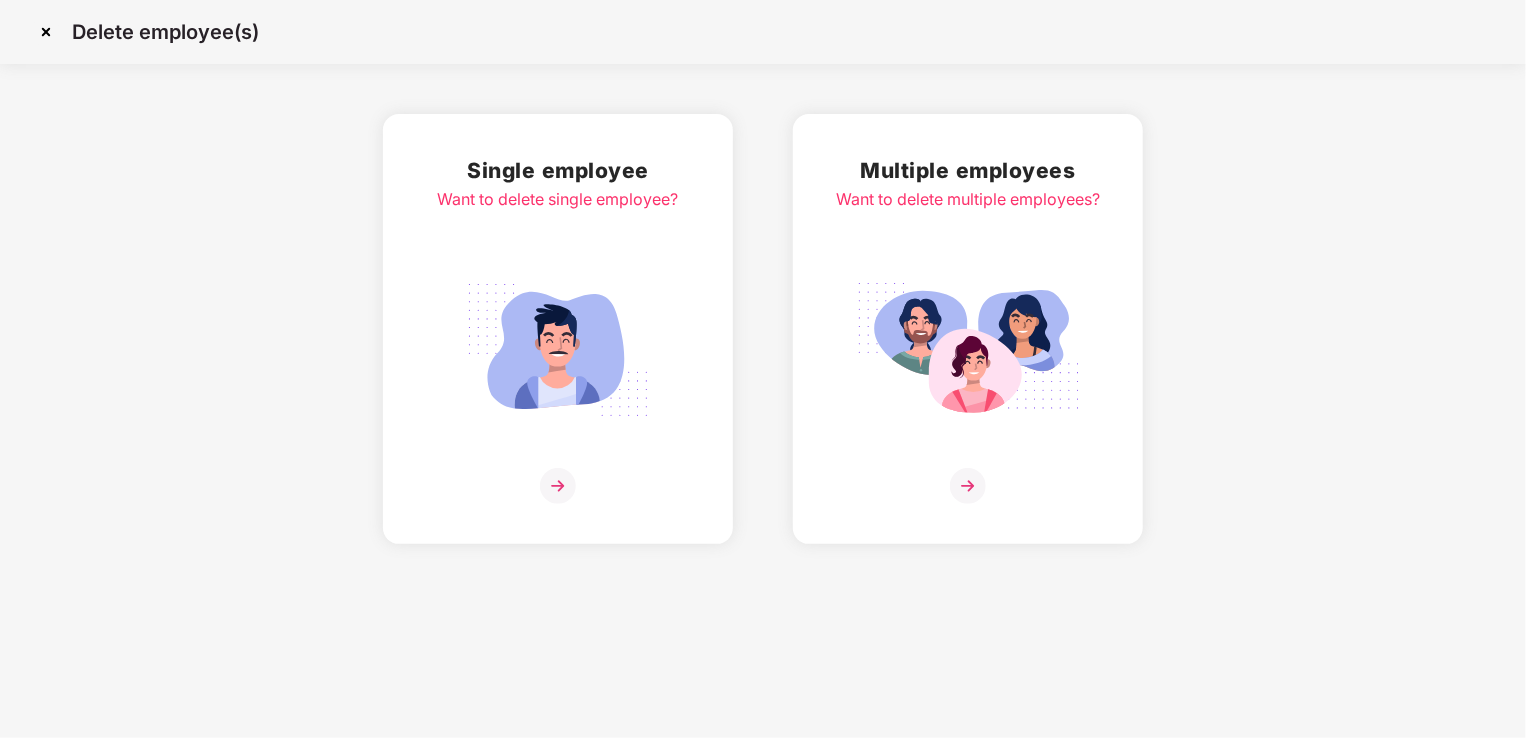 click at bounding box center [558, 350] 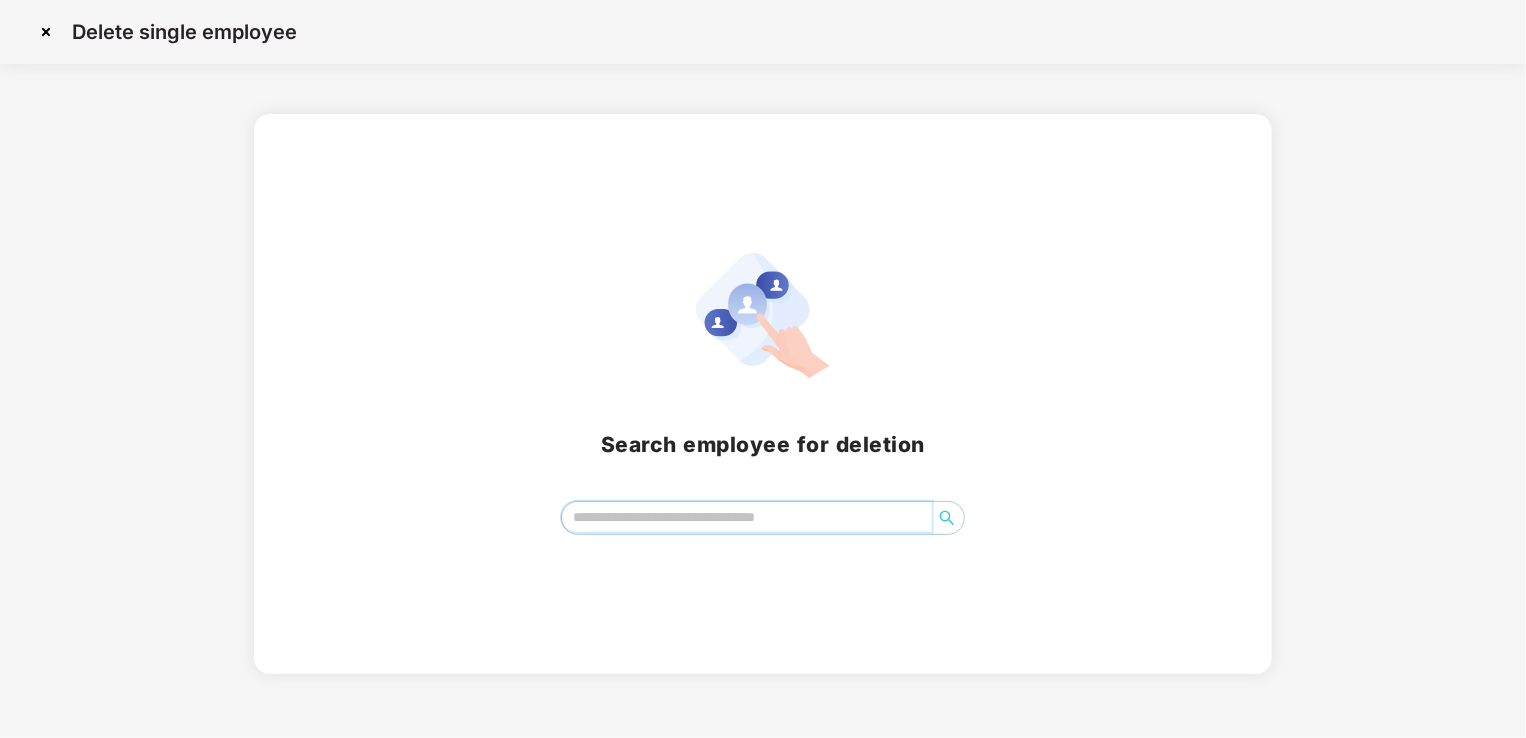 click at bounding box center [747, 517] 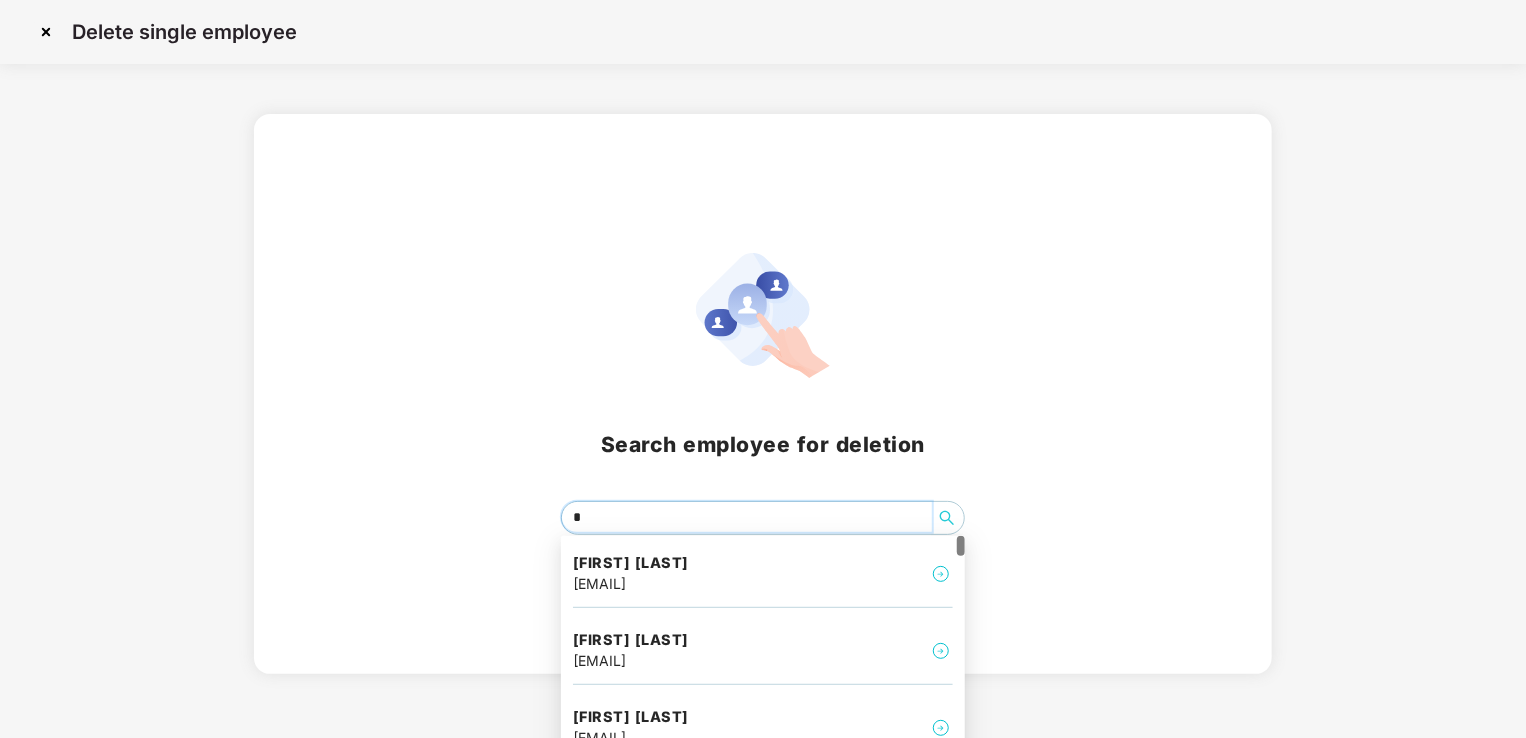 type on "**" 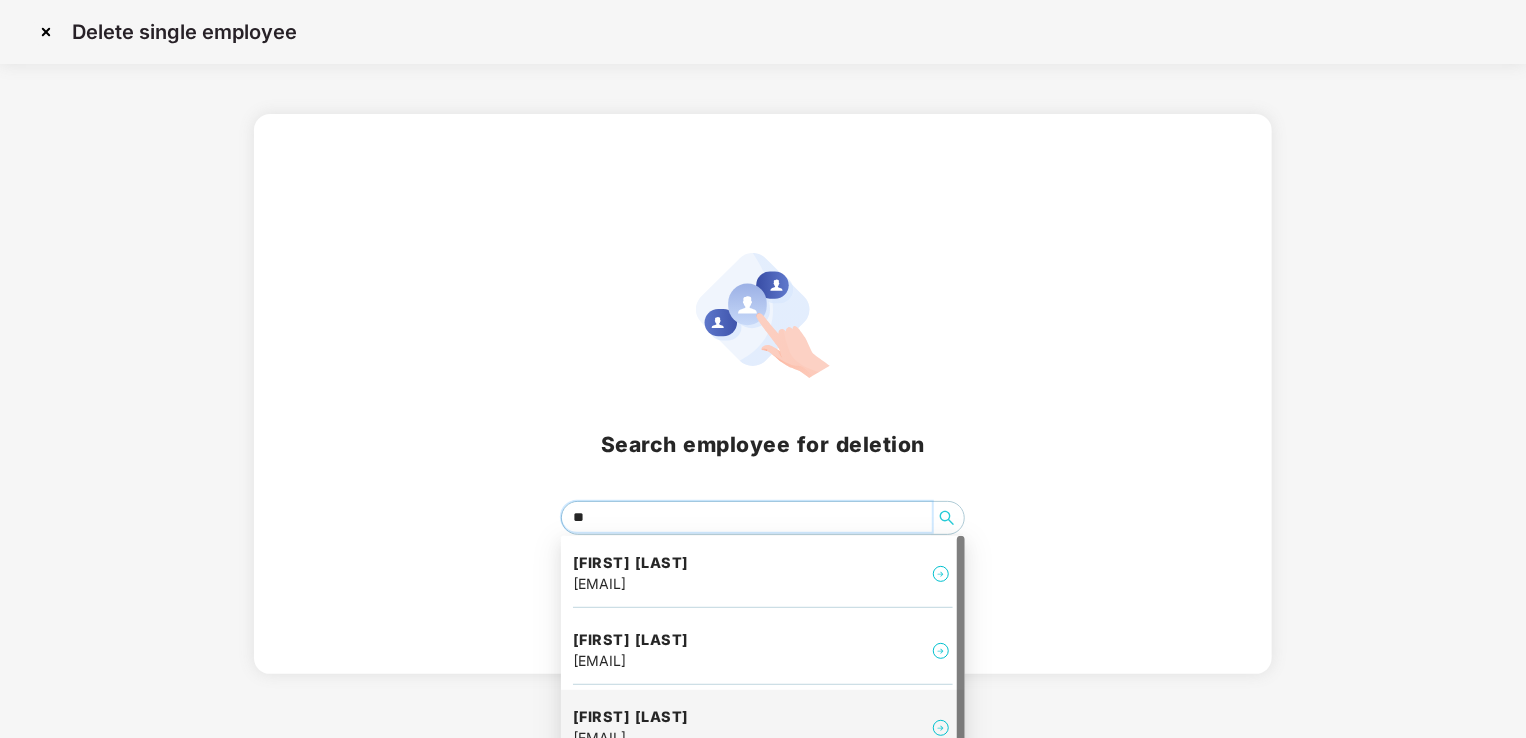 click on "[FIRST] [LAST]" at bounding box center [631, 717] 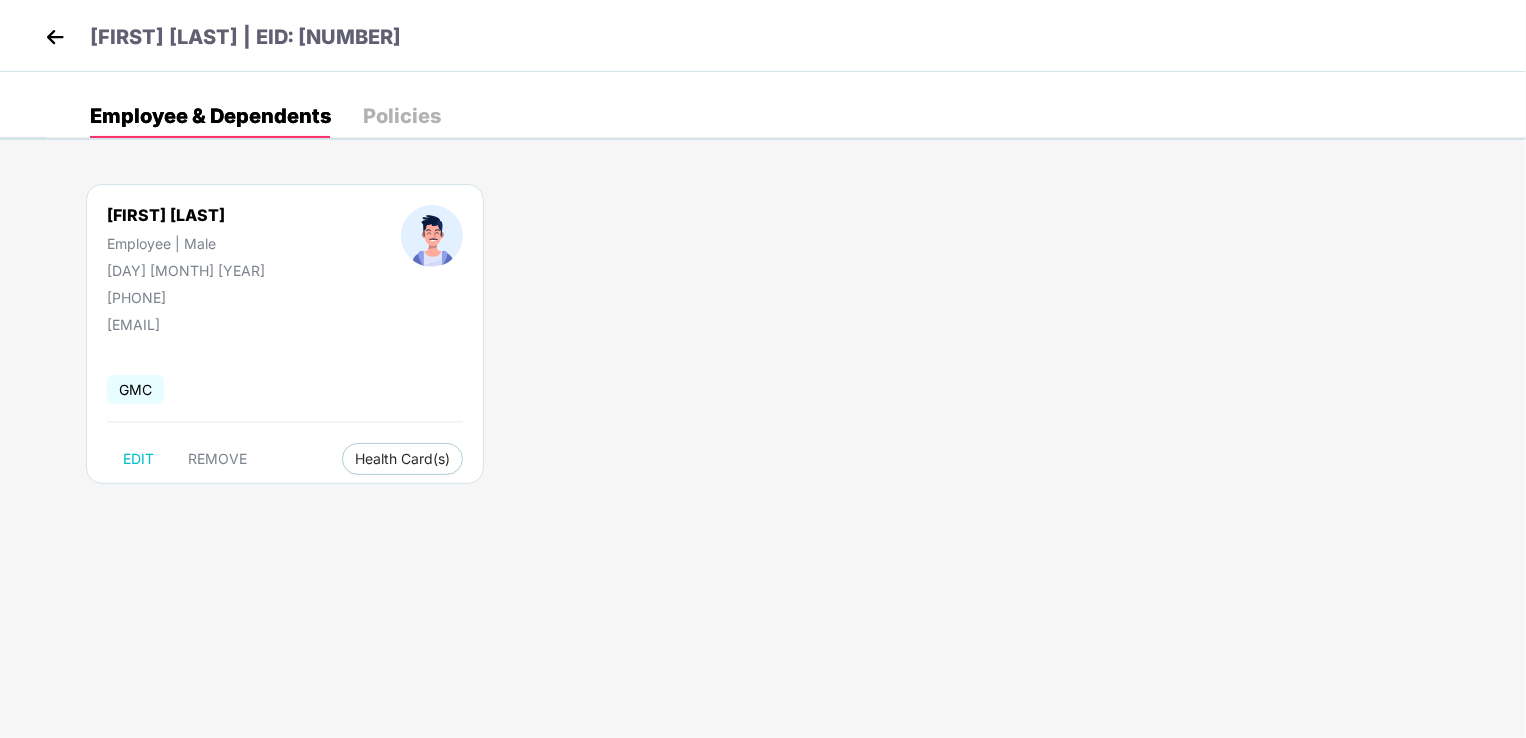 click on "OTP sent on mobile: [PHONE], Authorized" at bounding box center (285, 334) 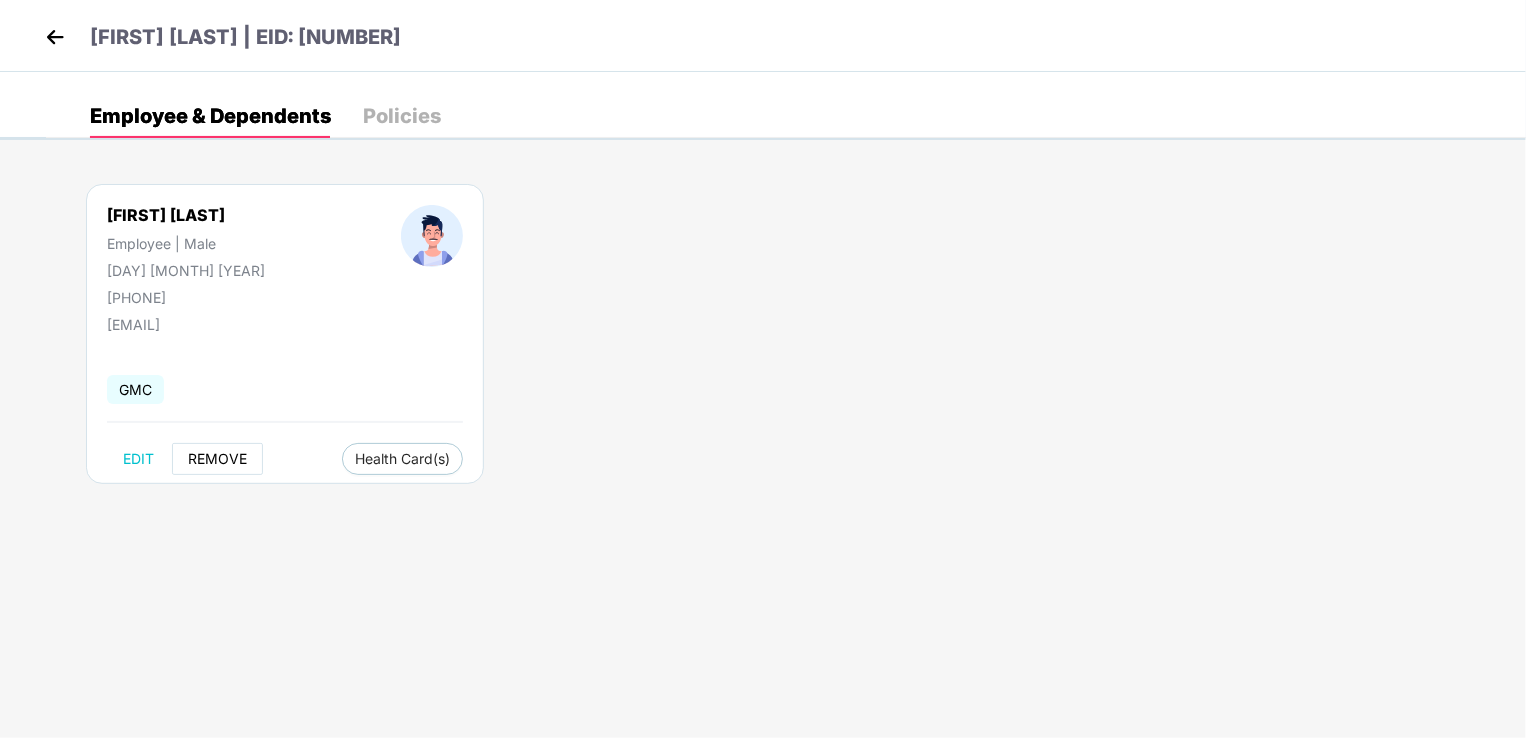 click on "REMOVE" at bounding box center [217, 459] 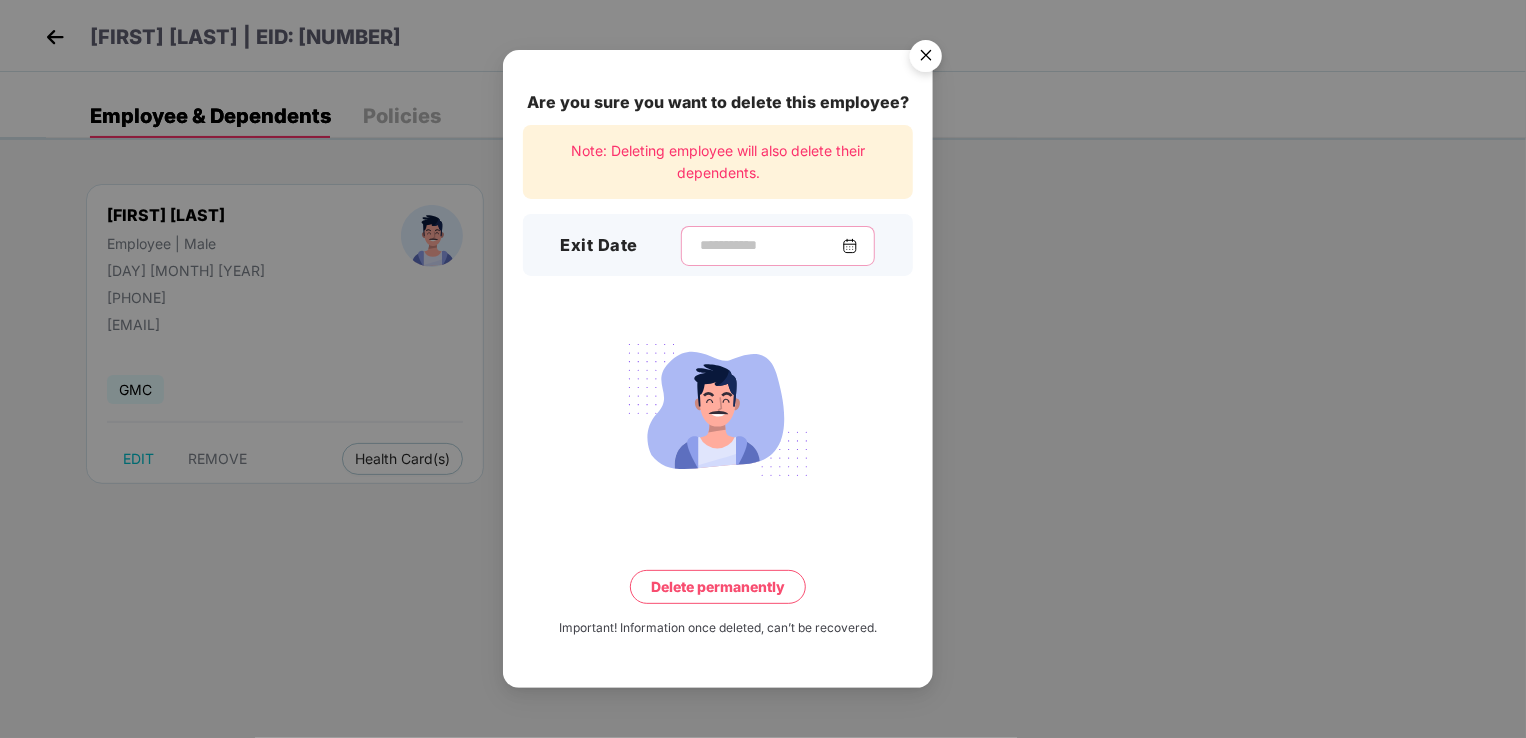 click at bounding box center (770, 245) 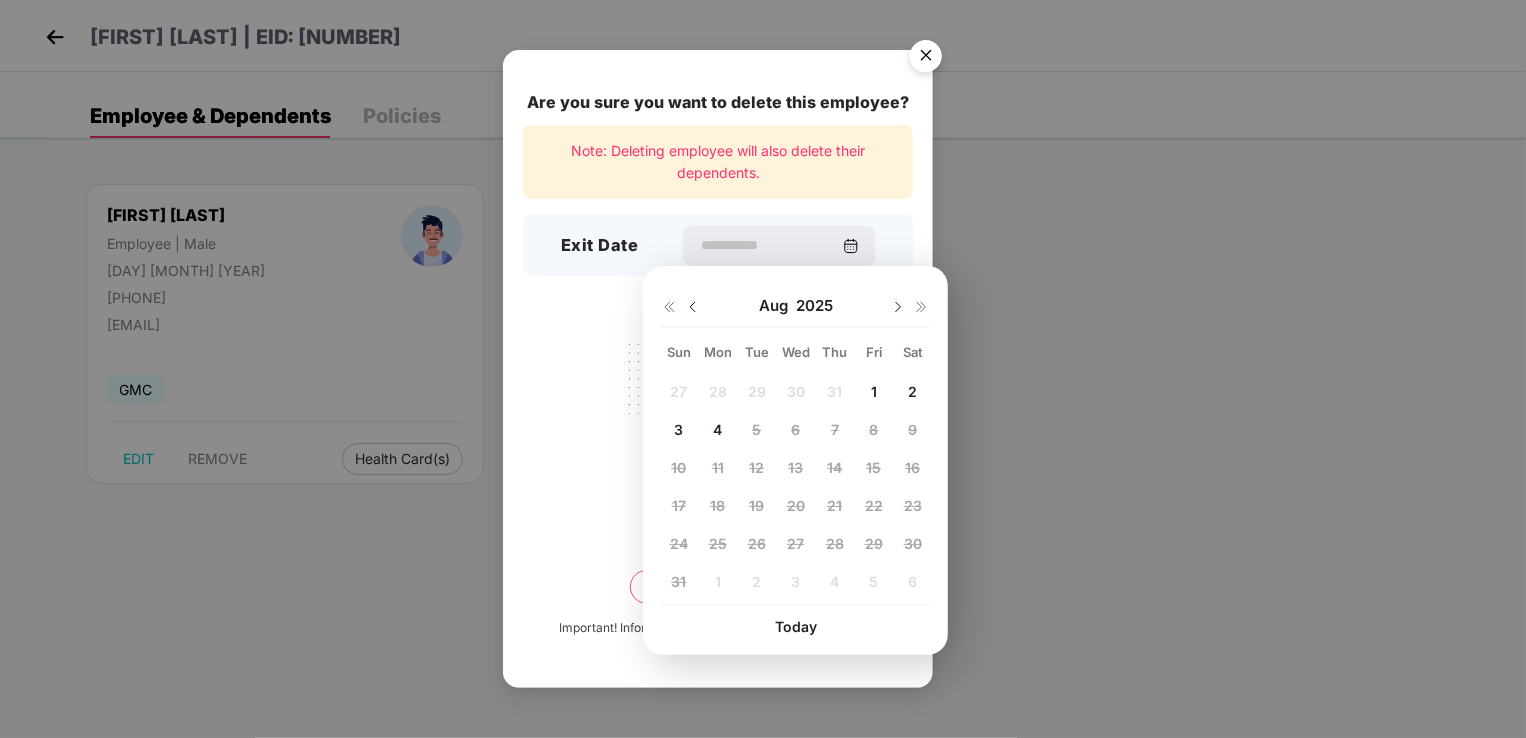click at bounding box center [693, 307] 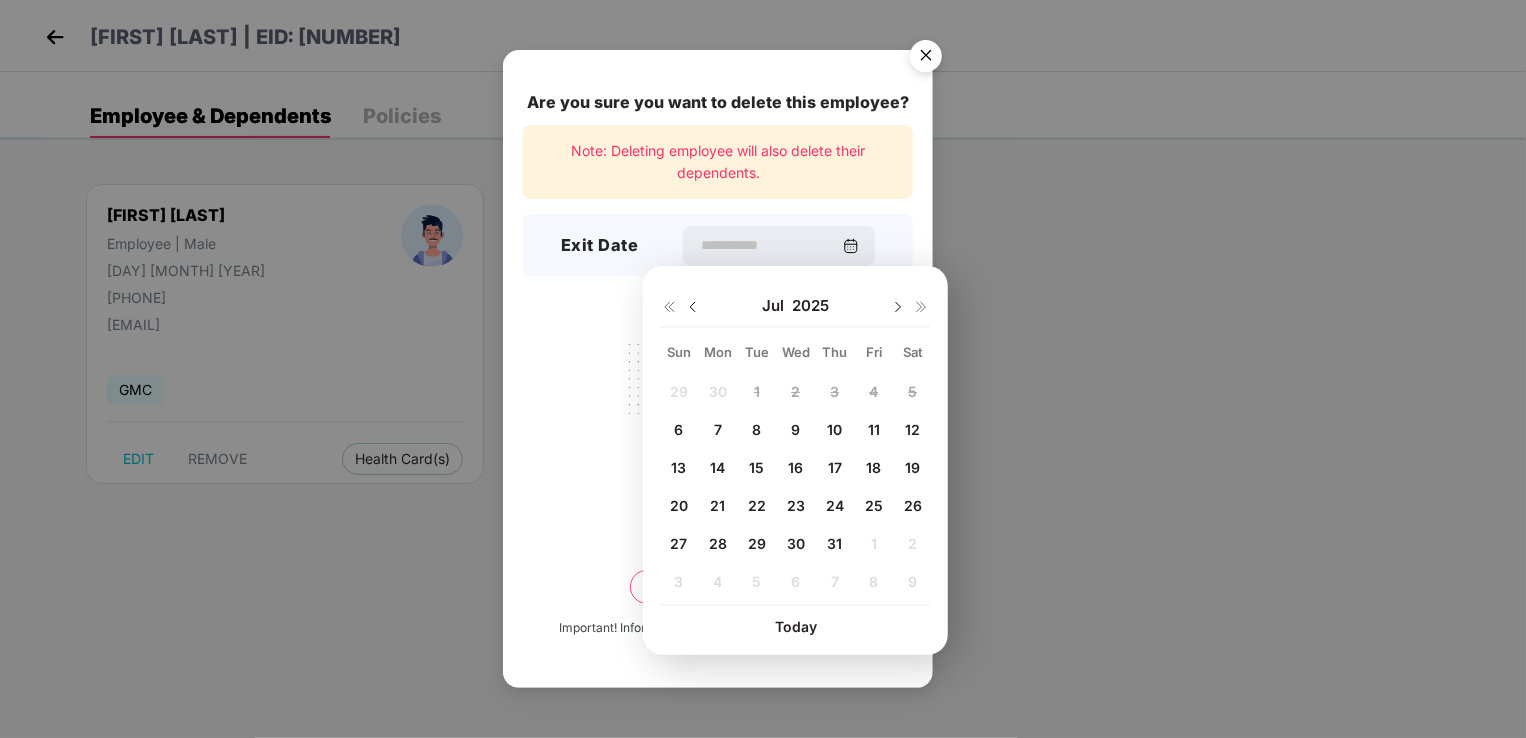 click on "31" at bounding box center [834, 543] 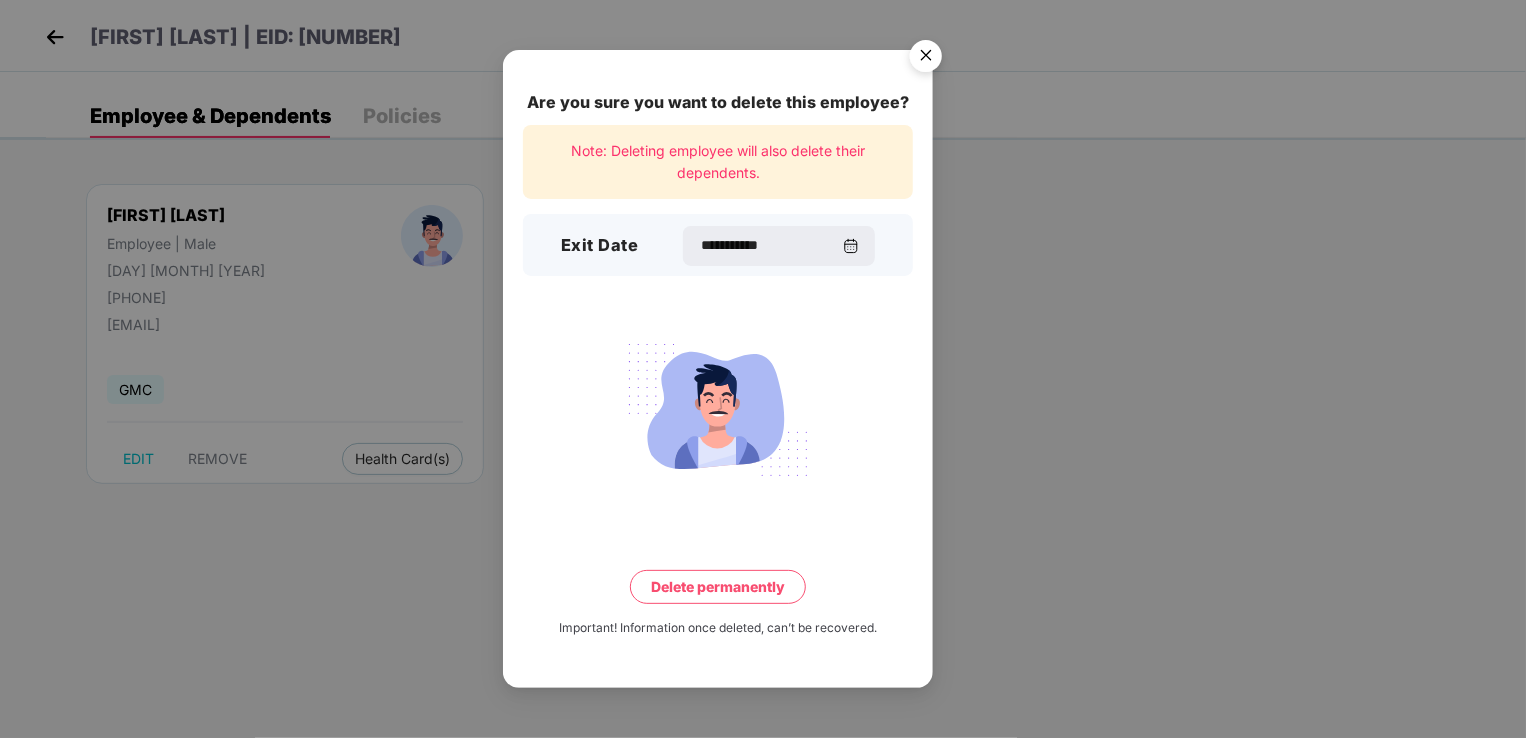 click on "Delete permanently" at bounding box center [718, 587] 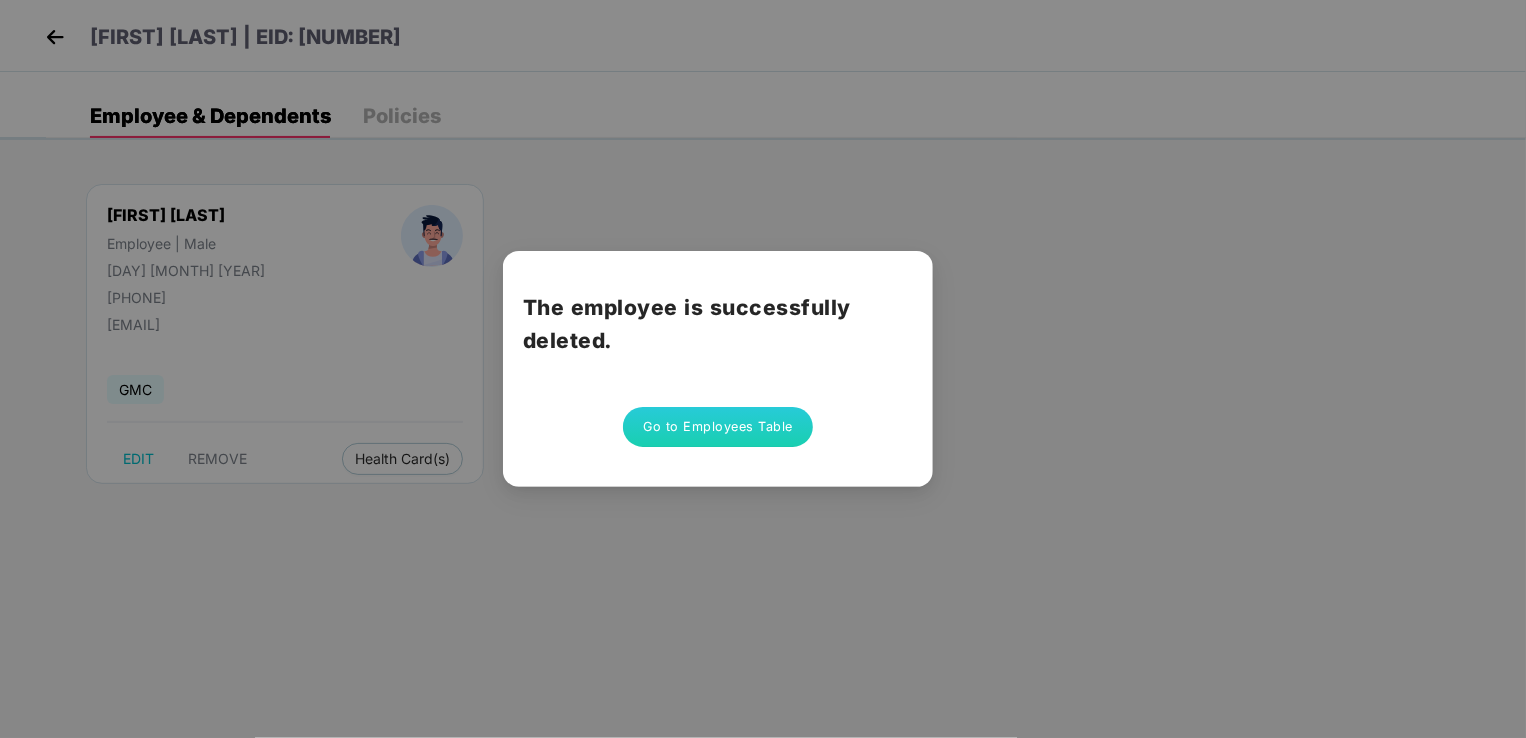 click on "Go to Employees Table" at bounding box center [718, 427] 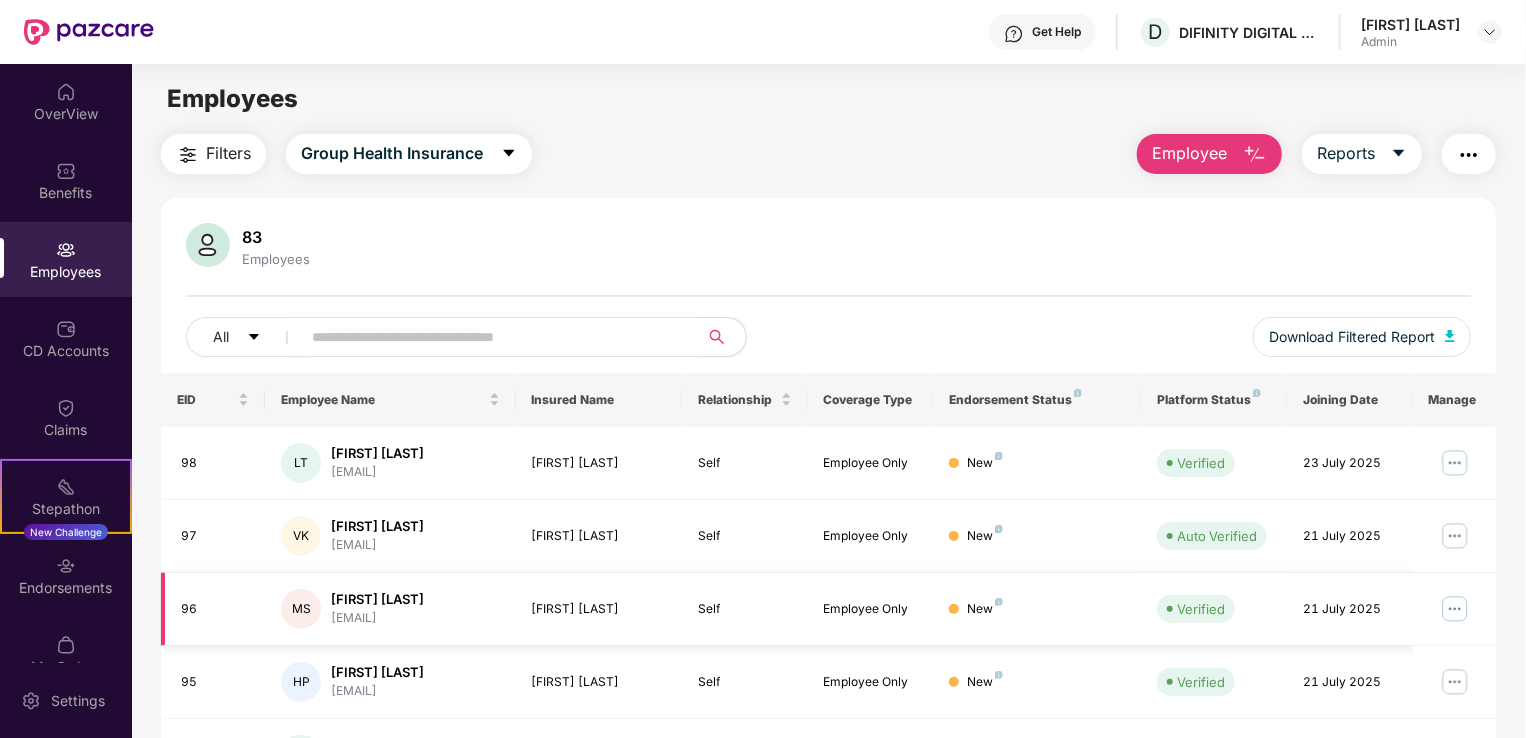 scroll, scrollTop: 0, scrollLeft: 0, axis: both 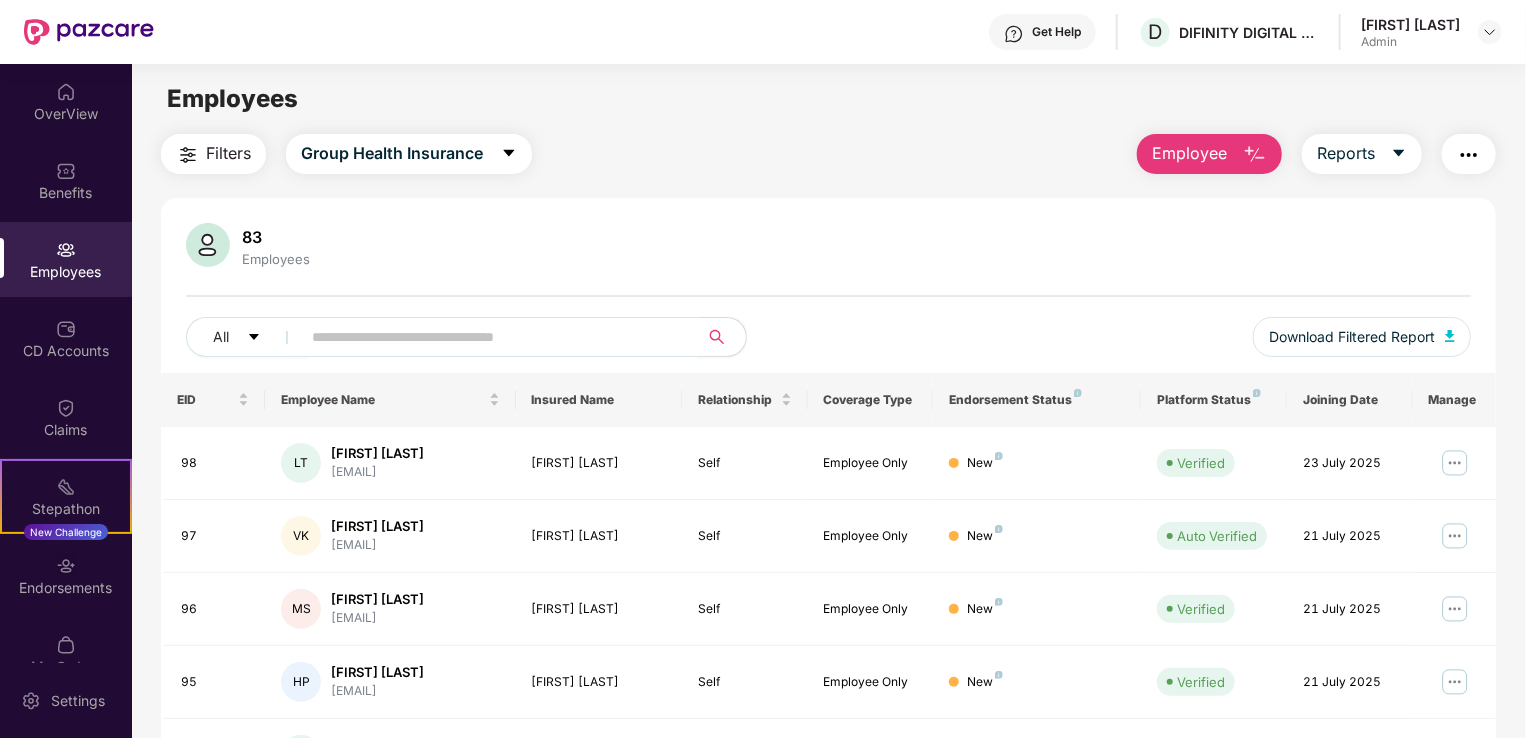 click at bounding box center (491, 337) 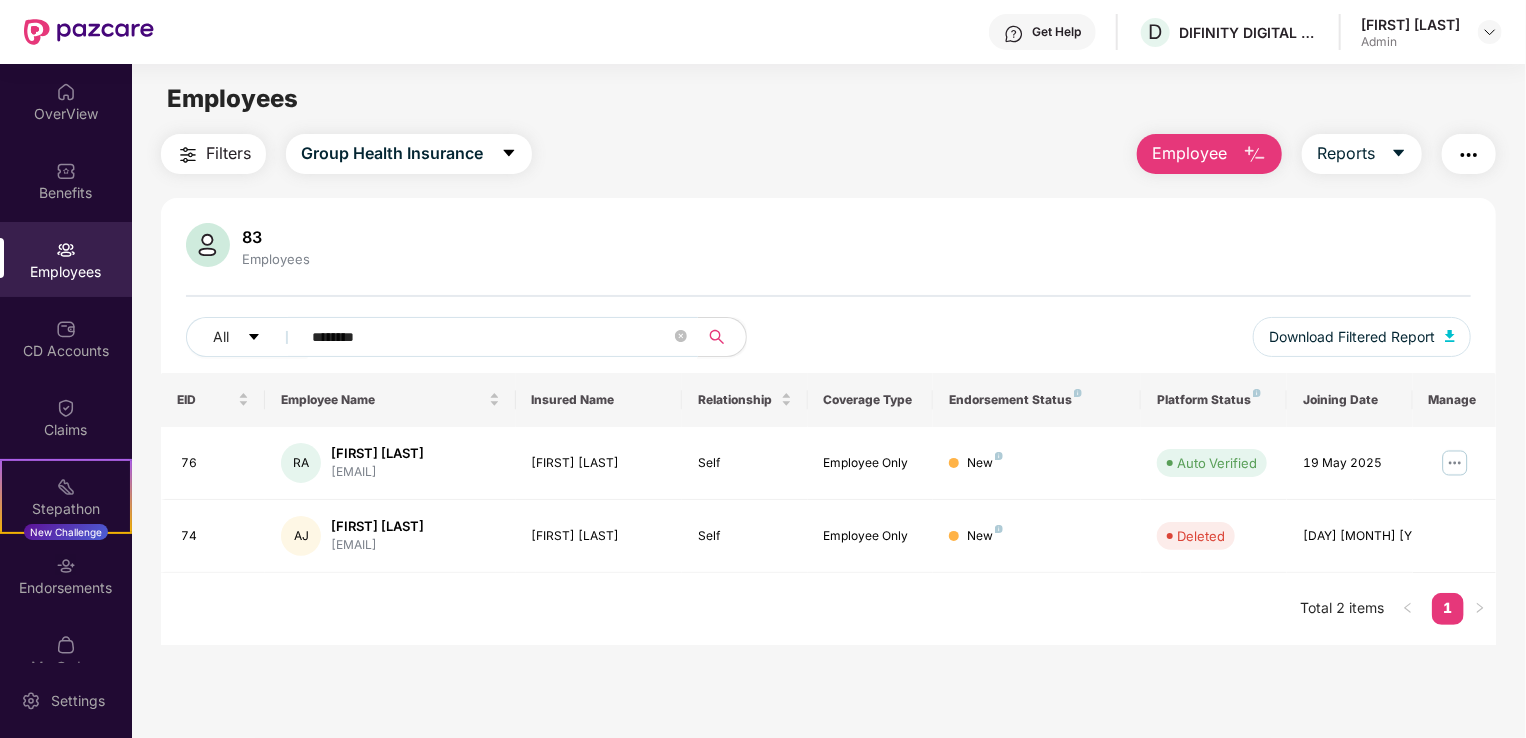 click on "********" at bounding box center [491, 337] 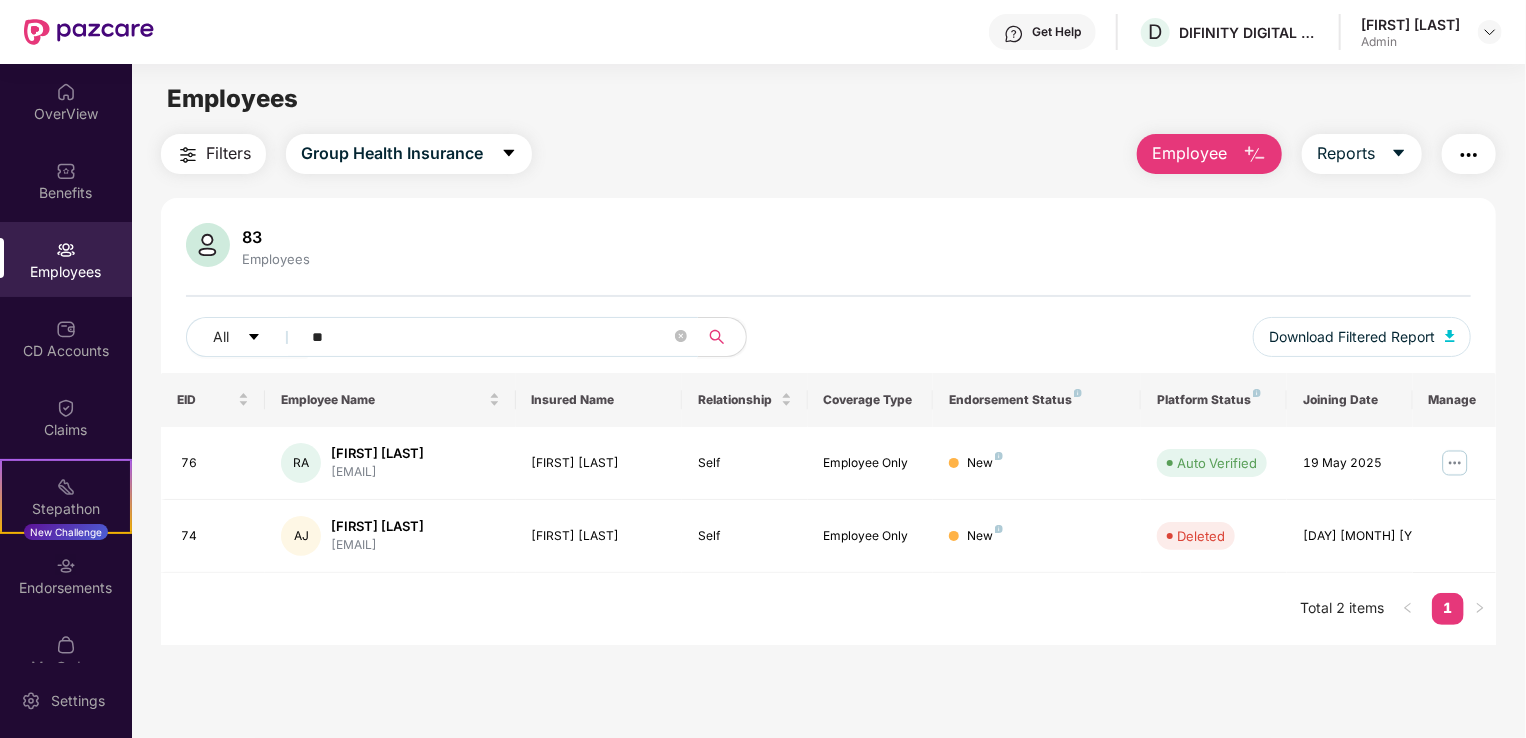 type on "*" 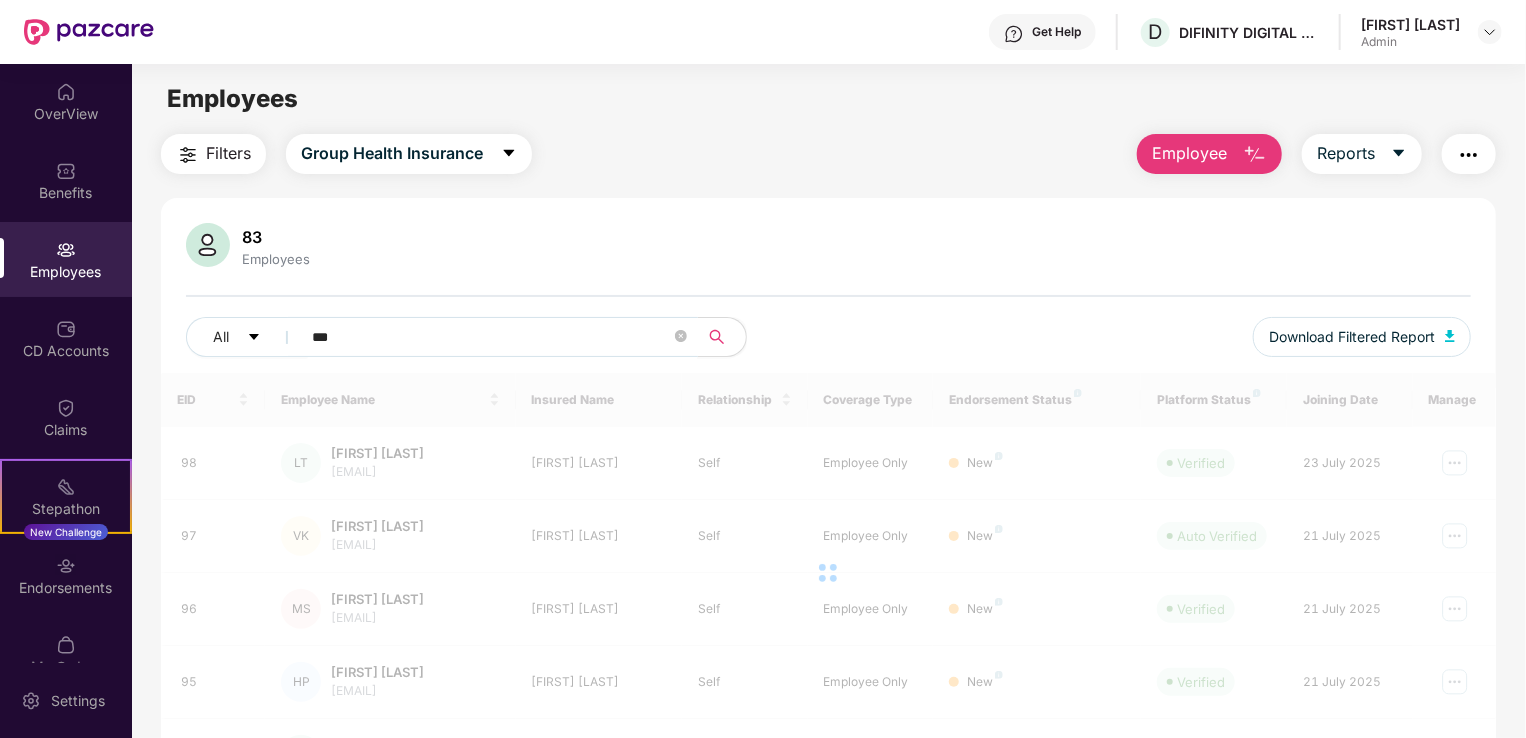 type on "******" 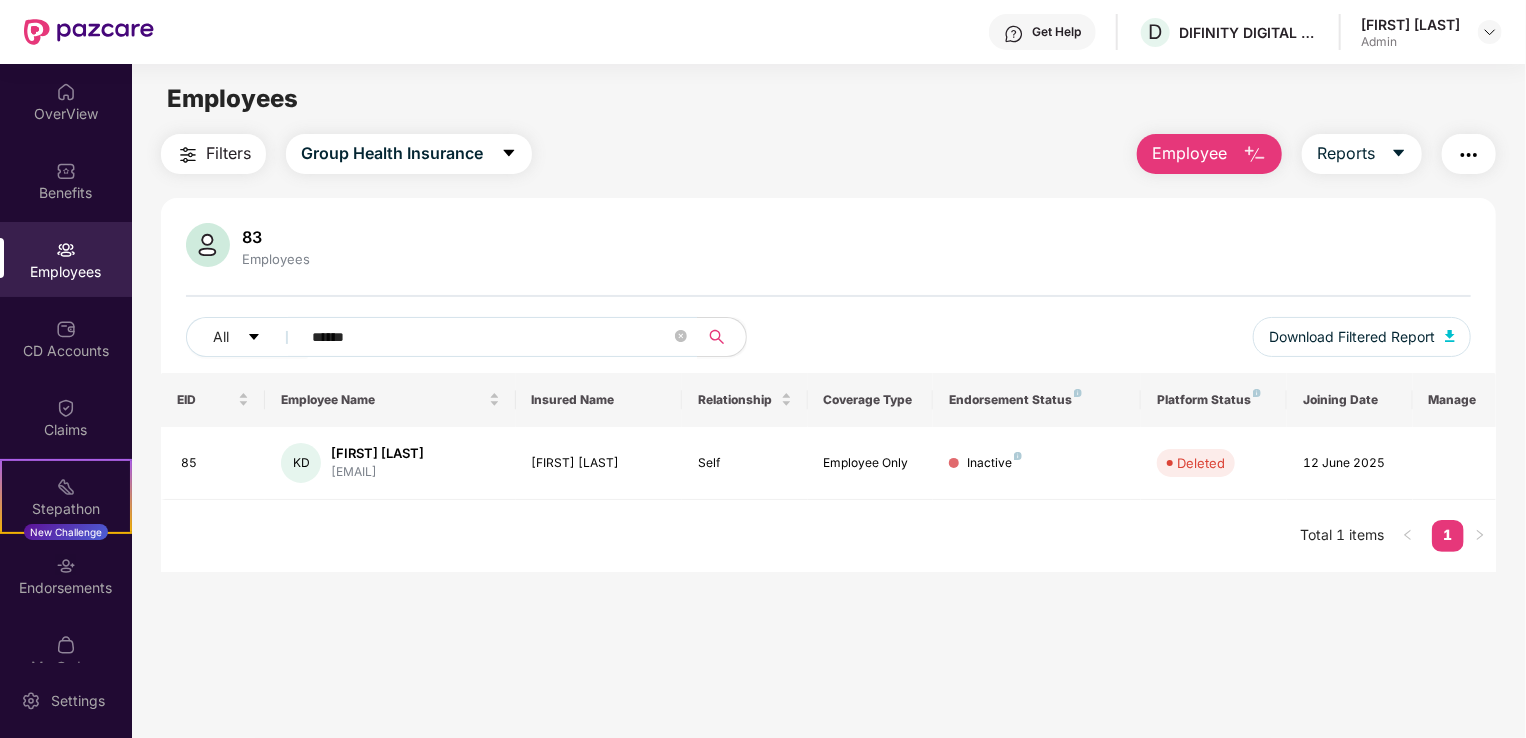 click on "EID Employee Name Insured Name Relationship Coverage Type Endorsement Status Platform Status Joining Date Manage       85 KD [FIRST] [LAST]   [EMAIL] [FIRST] [LAST]  Self Employee Only Inactive Deleted [DAY] [MONTH] [YEAR] Total 1 items 1" at bounding box center [828, 472] 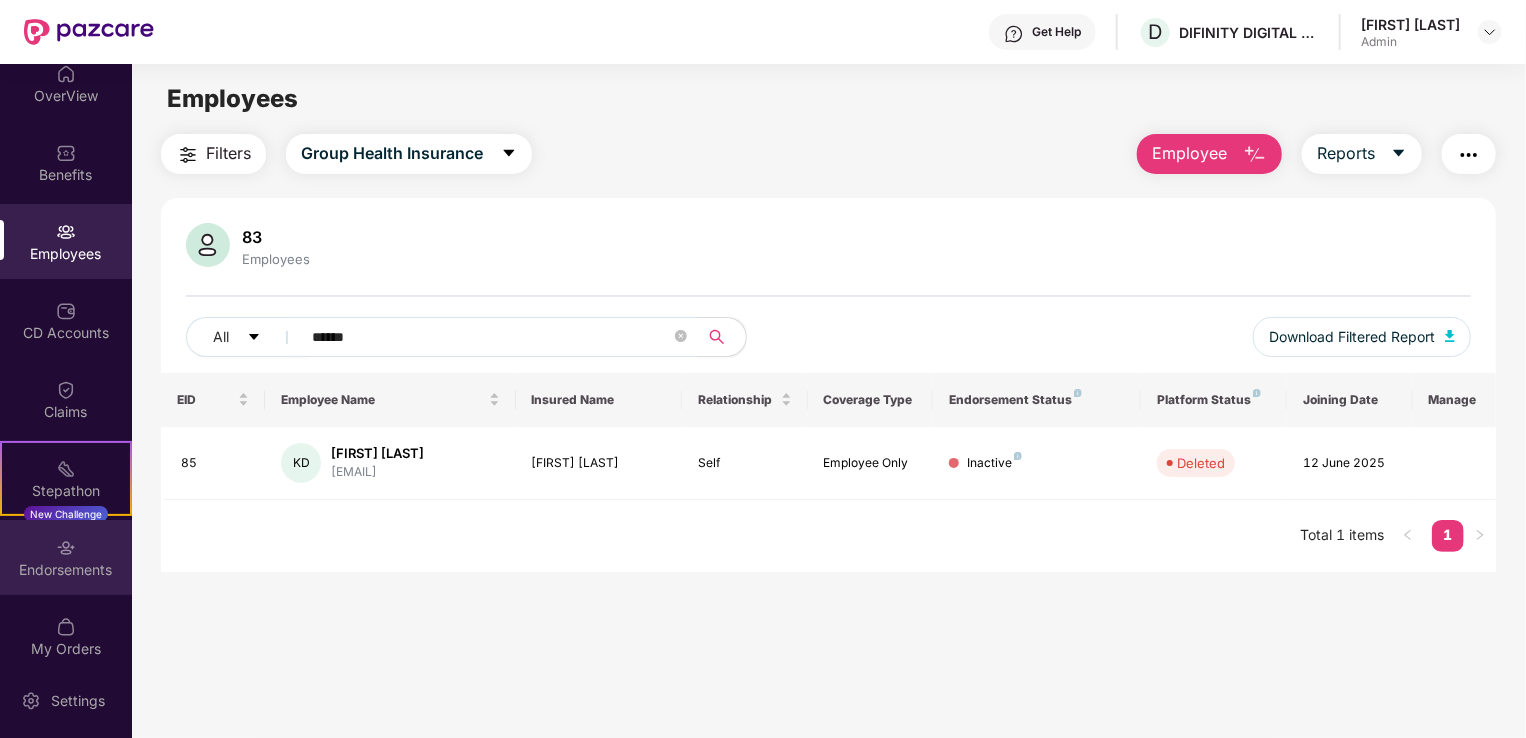 scroll, scrollTop: 32, scrollLeft: 0, axis: vertical 